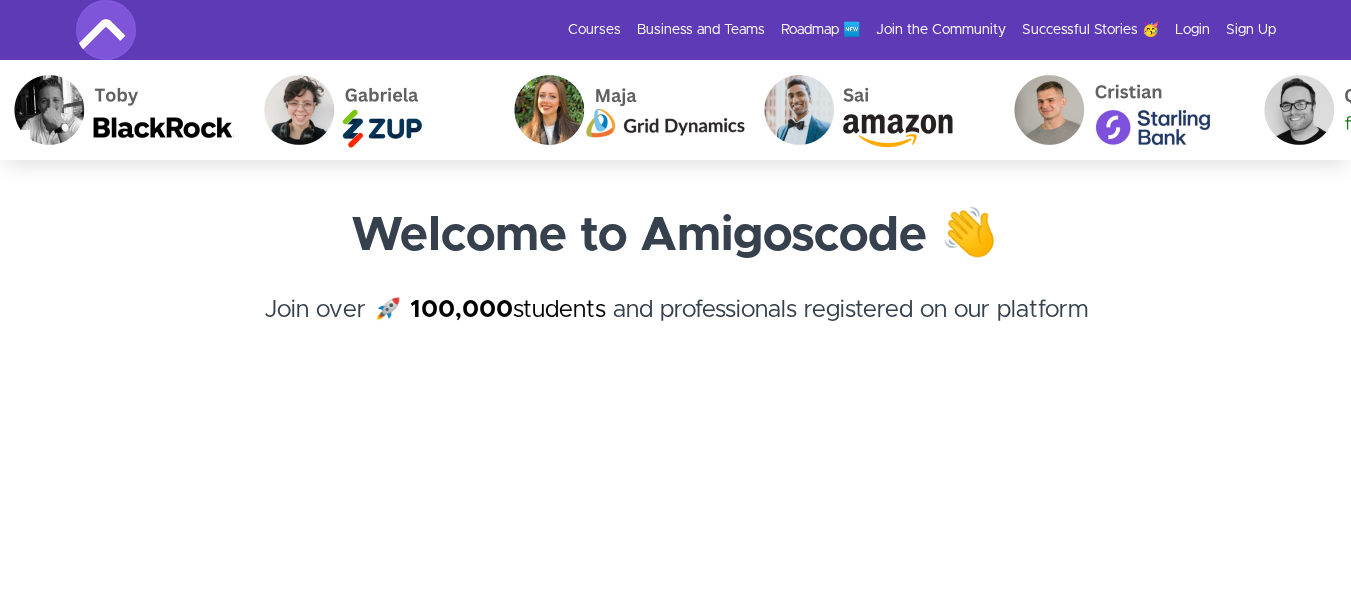 scroll, scrollTop: 0, scrollLeft: 0, axis: both 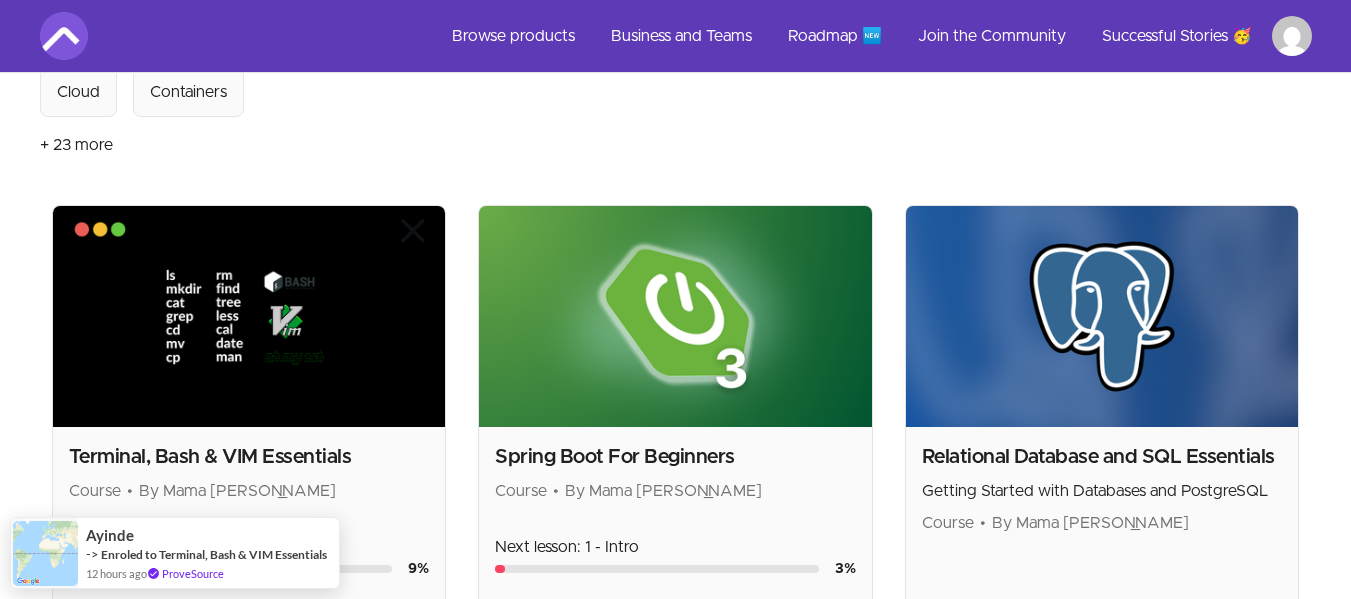 click at bounding box center [1102, 316] 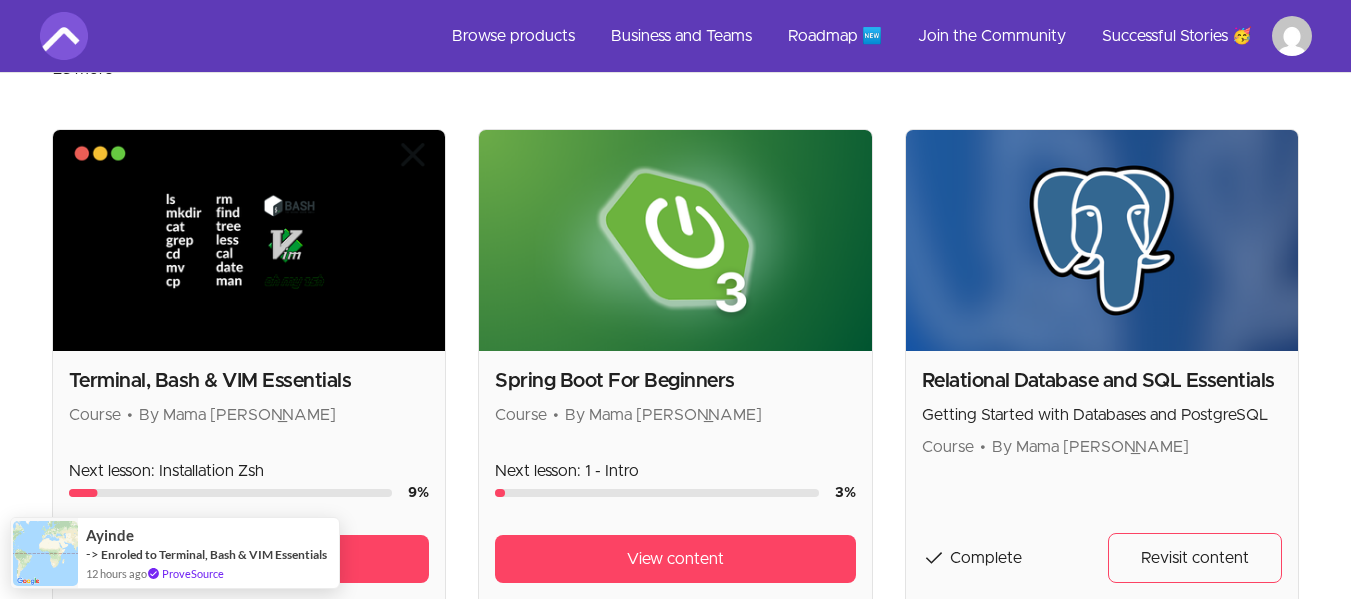scroll, scrollTop: 500, scrollLeft: 0, axis: vertical 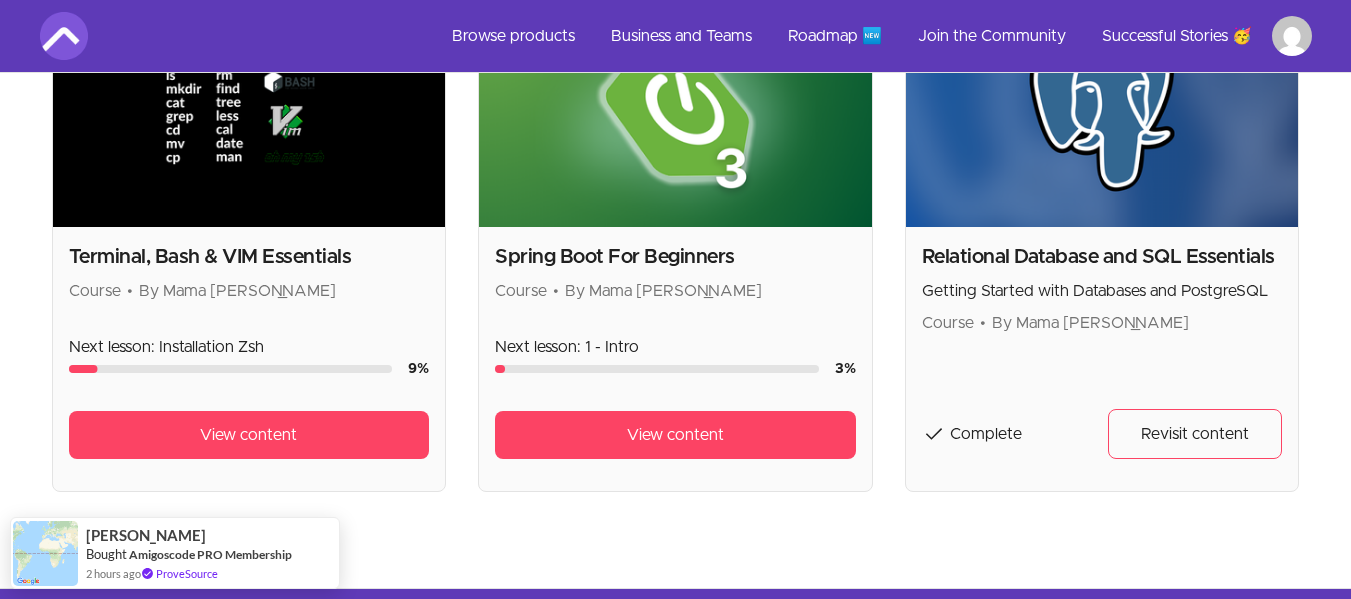 click on "Complete" at bounding box center [986, 434] 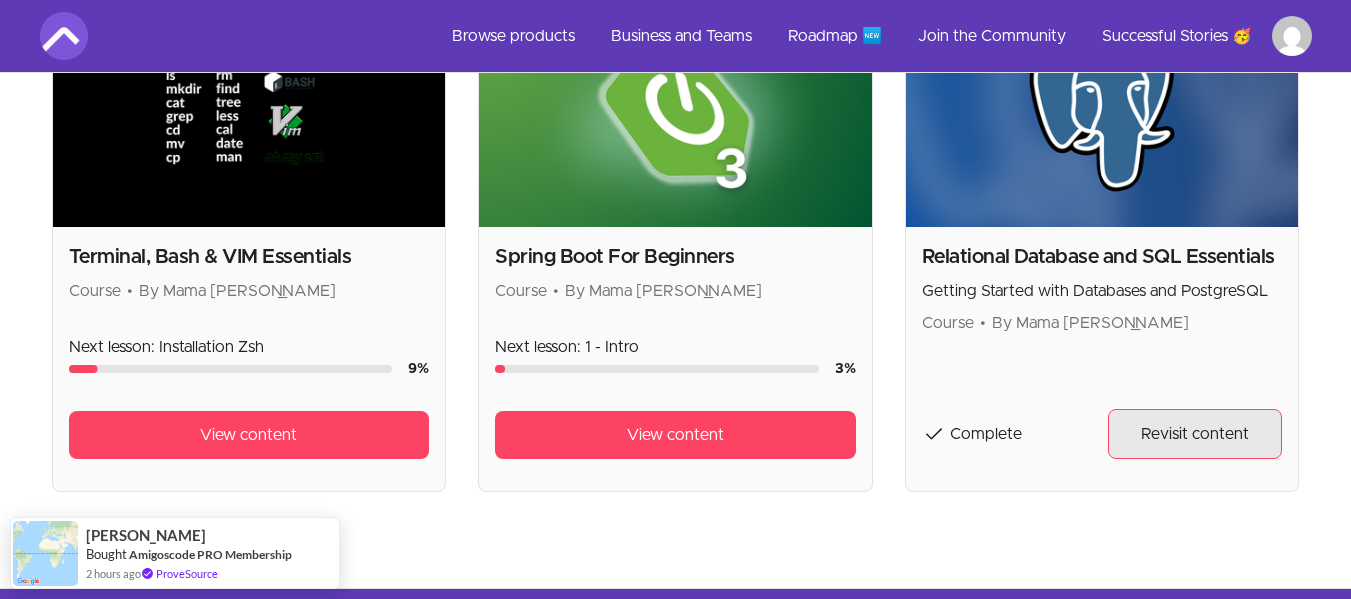 click on "Revisit content" at bounding box center (1195, 434) 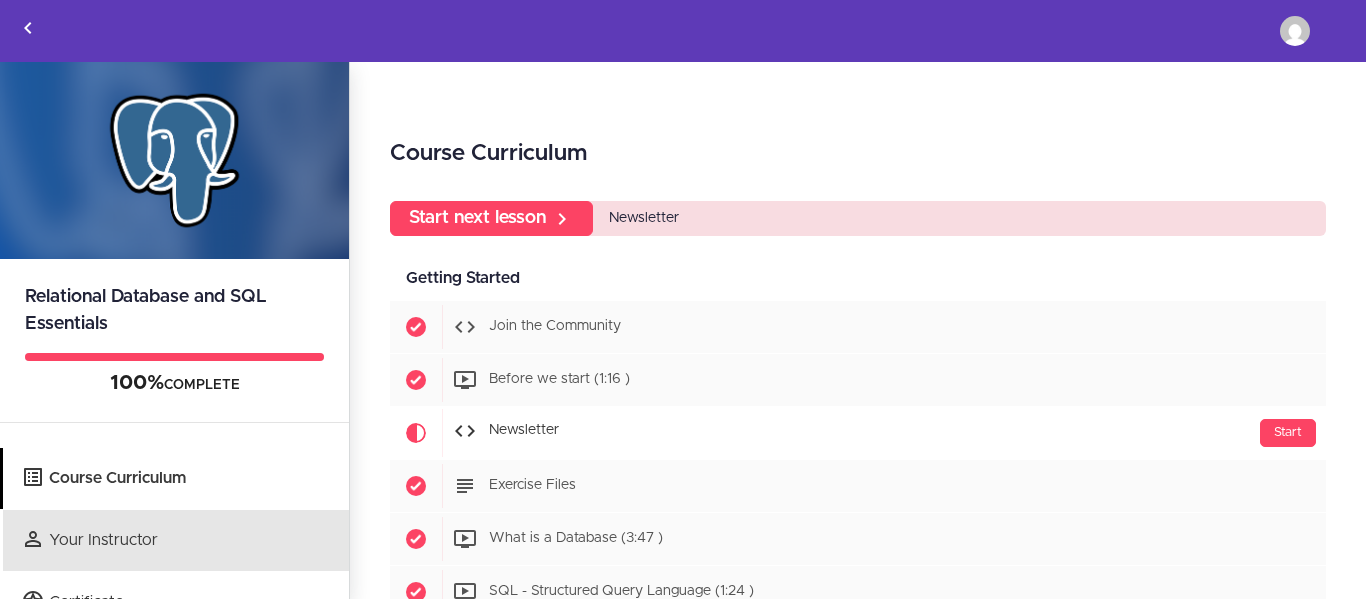 scroll, scrollTop: 0, scrollLeft: 0, axis: both 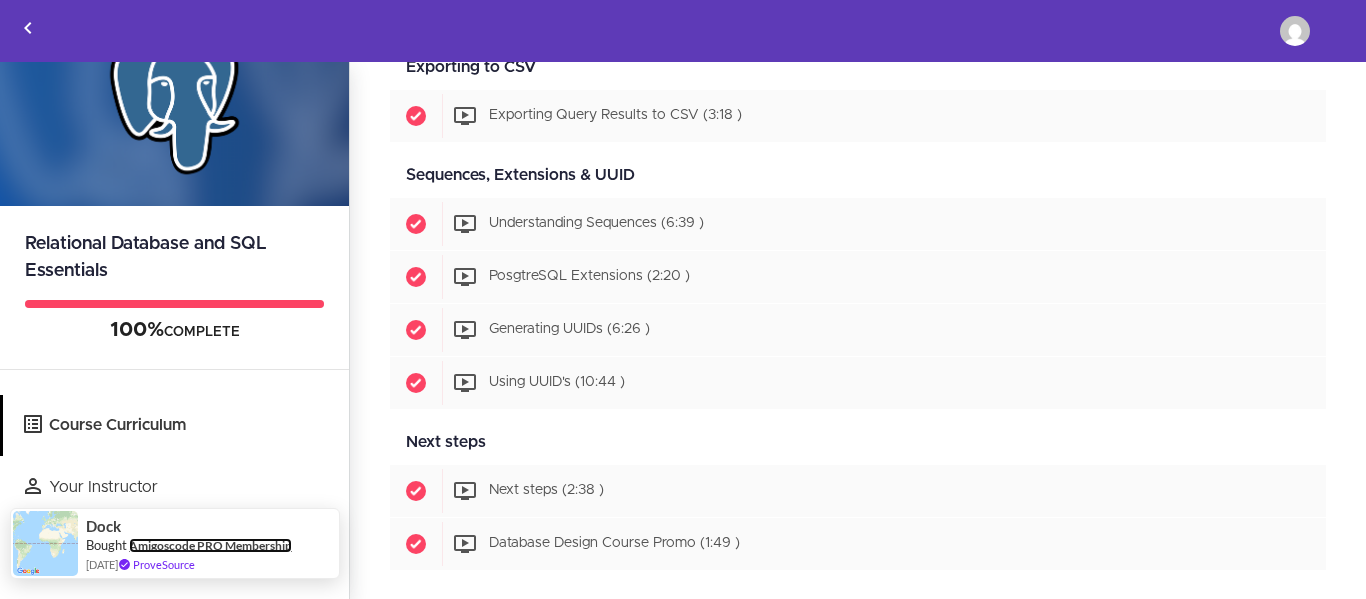 click on "Amigoscode PRO Membership" at bounding box center [210, 545] 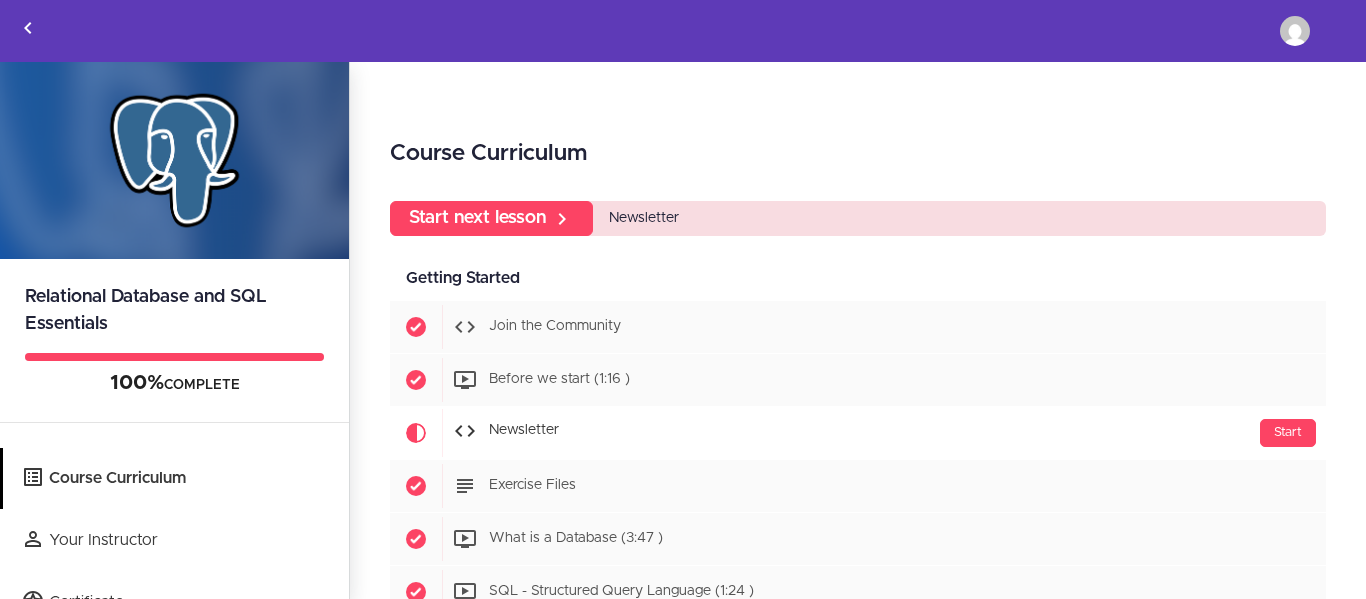 scroll, scrollTop: 2, scrollLeft: 0, axis: vertical 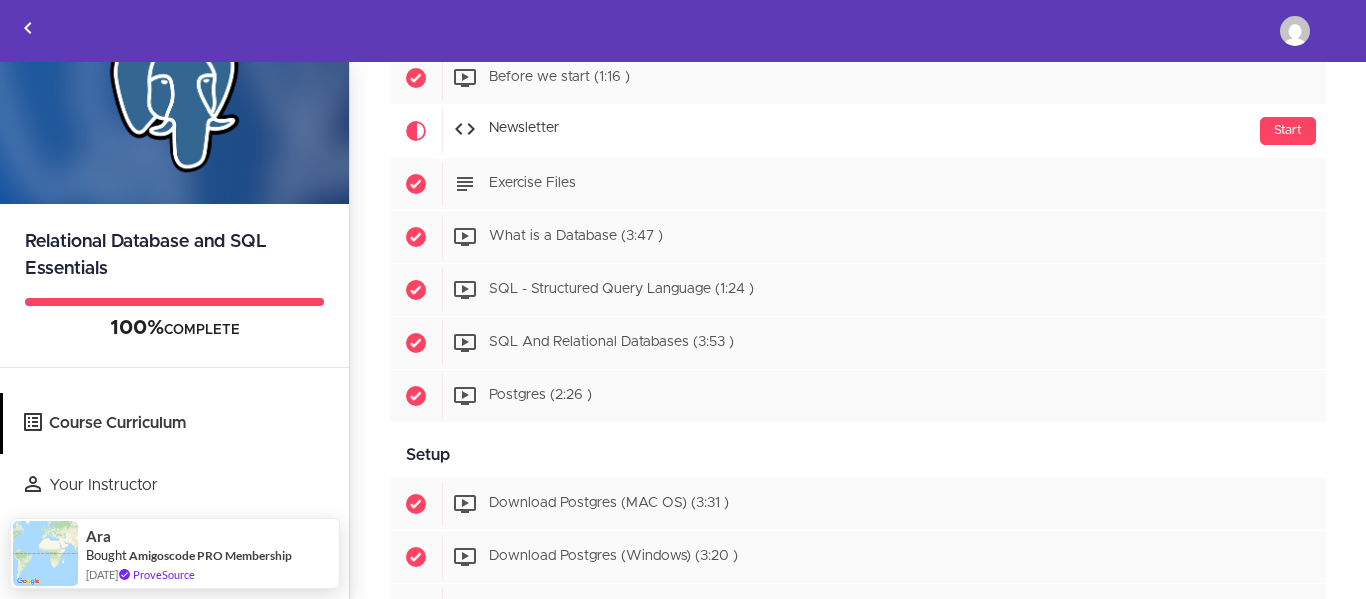 click on "Relational Database and SQL Essentials
100%
COMPLETE
Course Curriculum
Your Instructor
Certificate" at bounding box center [175, 329] 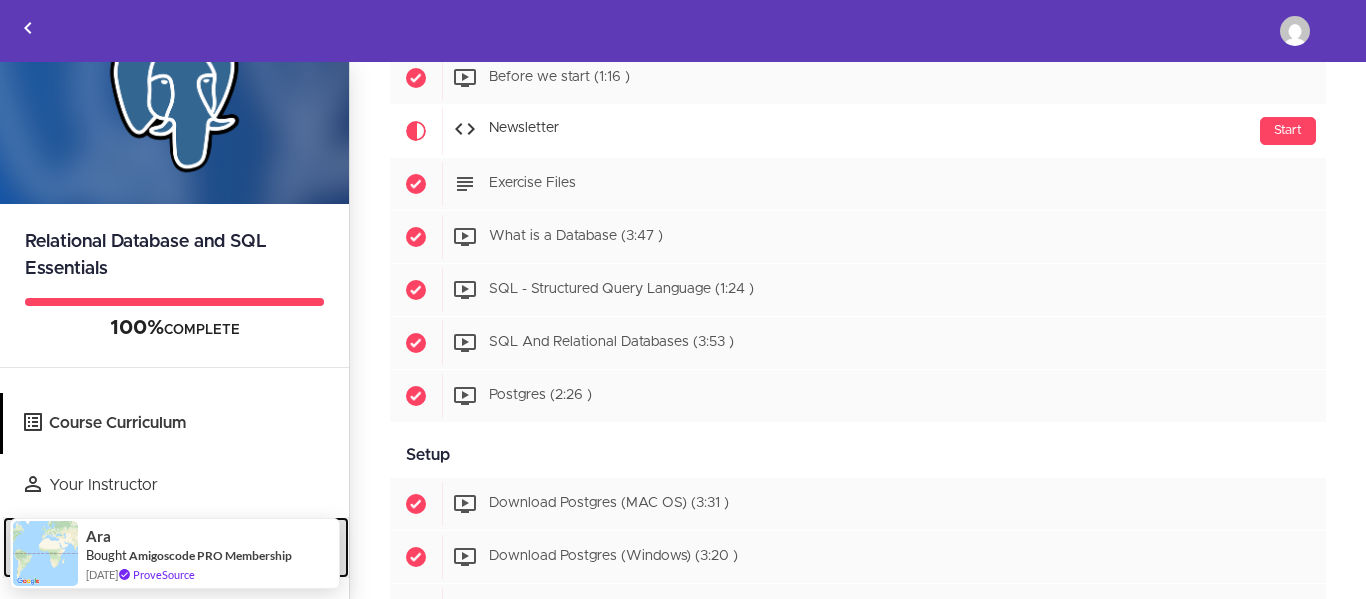 click on "Certificate" at bounding box center (176, 547) 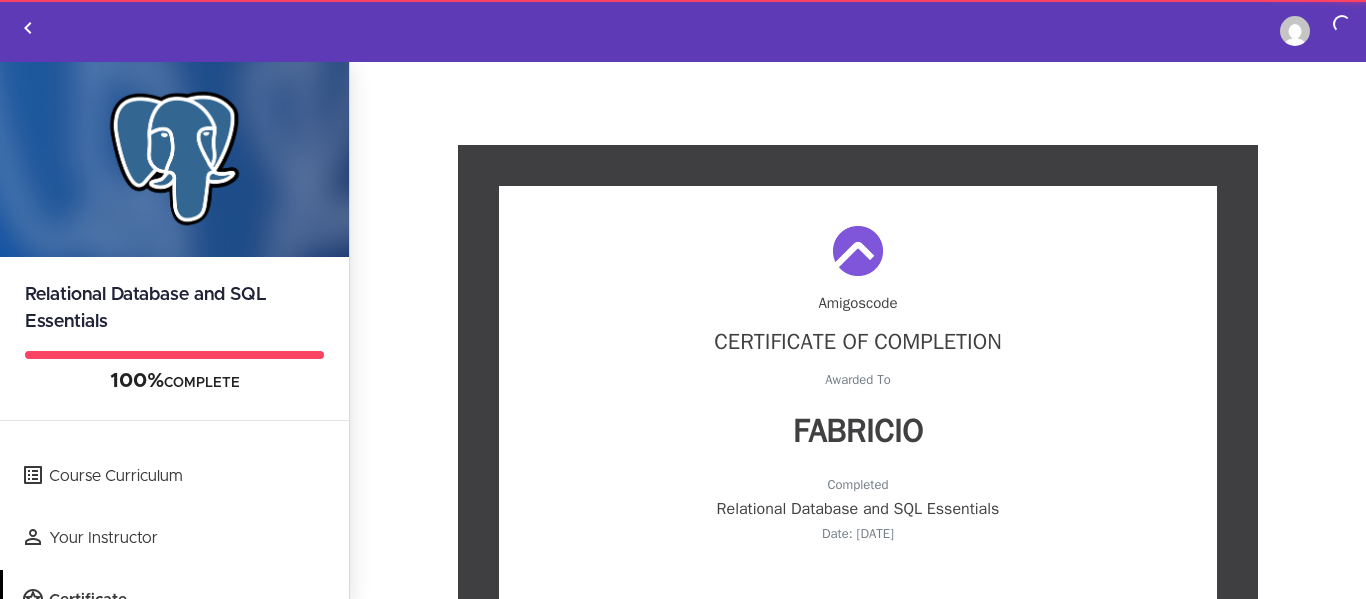 scroll, scrollTop: 0, scrollLeft: 0, axis: both 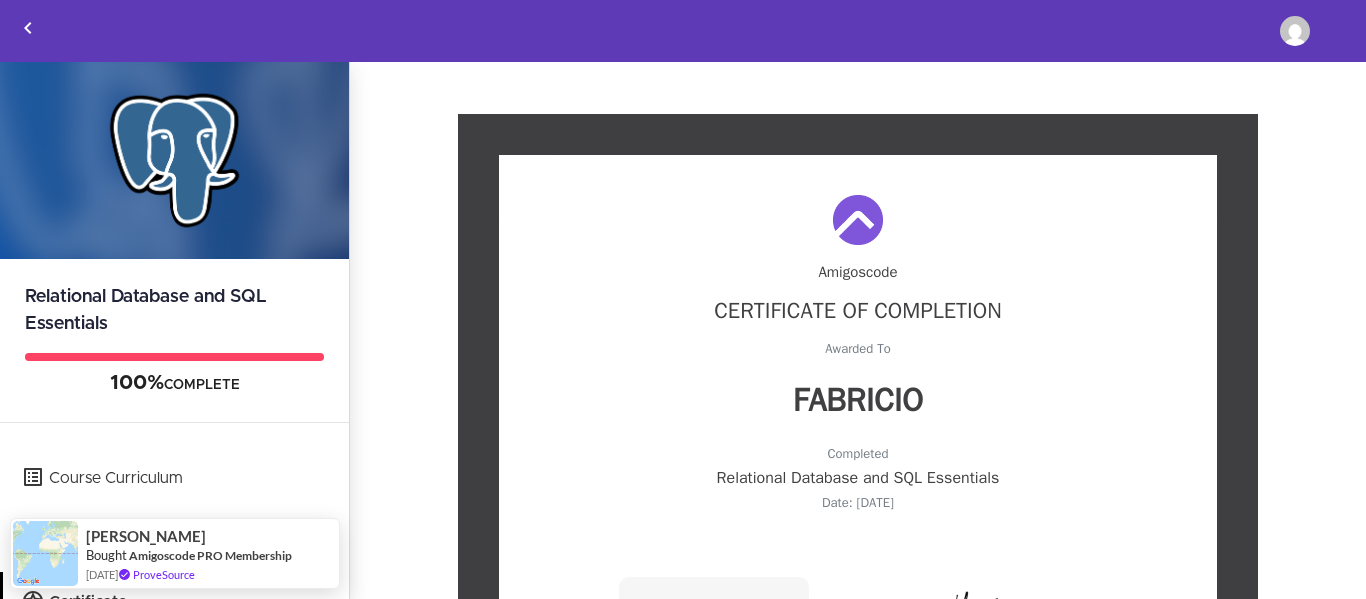 click on "Relational Database and SQL Essentials" at bounding box center [858, 478] 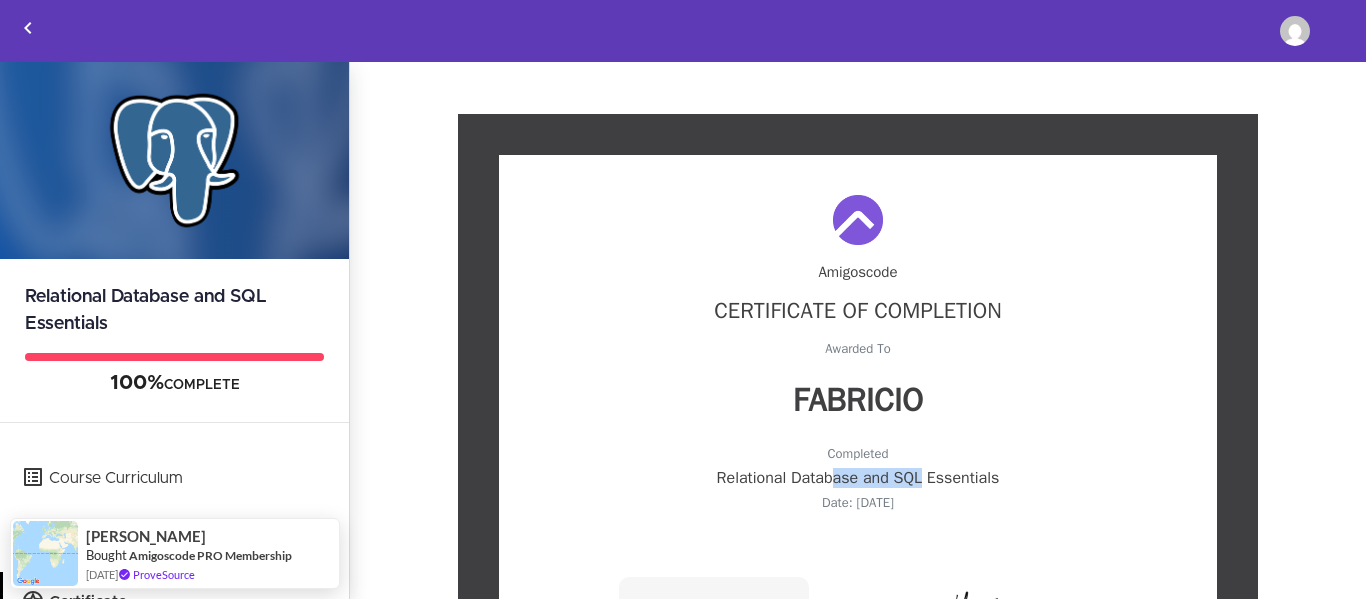click on "Relational Database and SQL Essentials" at bounding box center [858, 478] 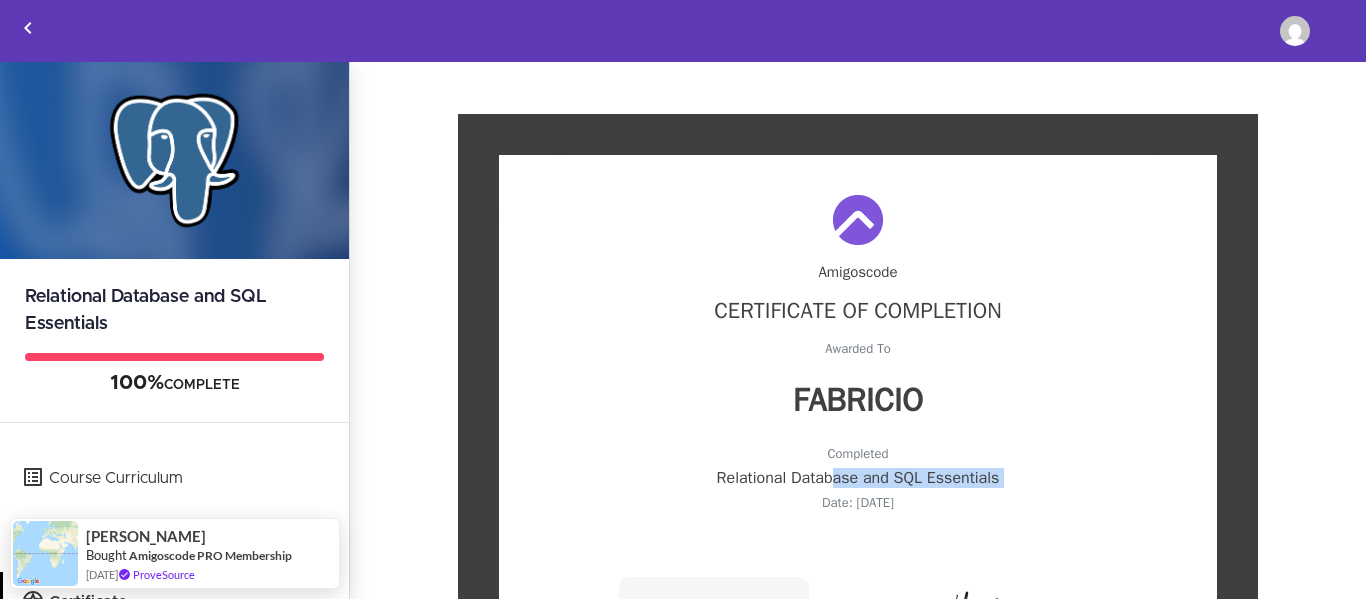click on "Relational Database and SQL Essentials" at bounding box center [858, 478] 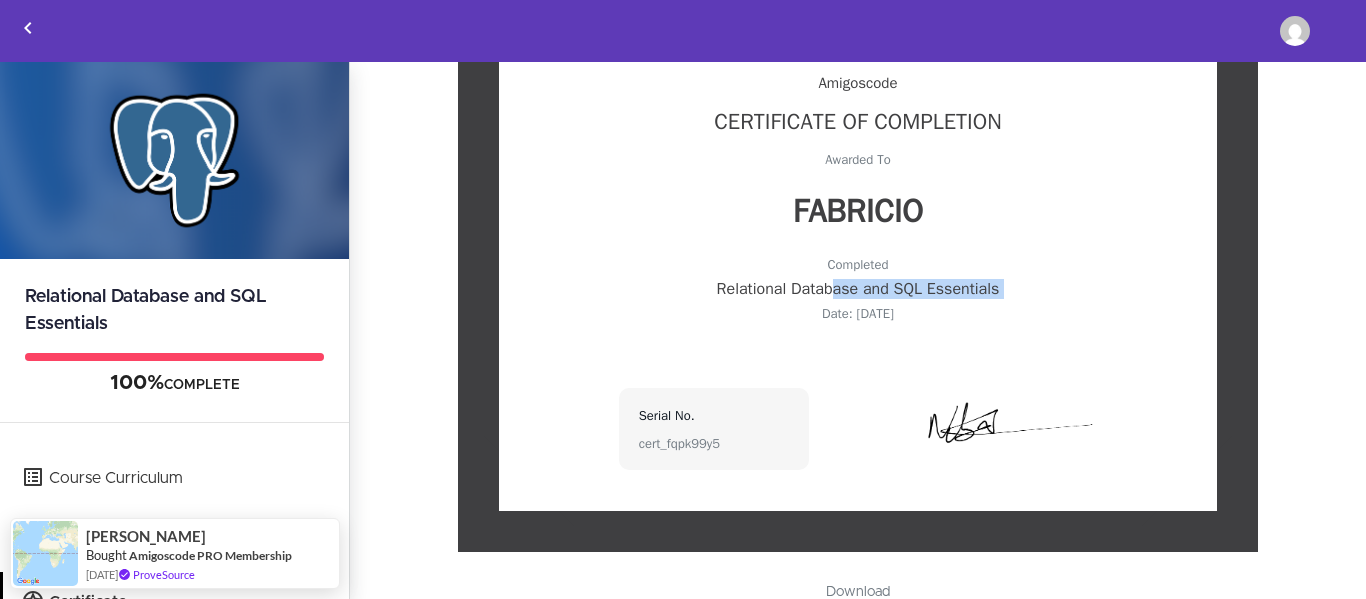 scroll, scrollTop: 233, scrollLeft: 0, axis: vertical 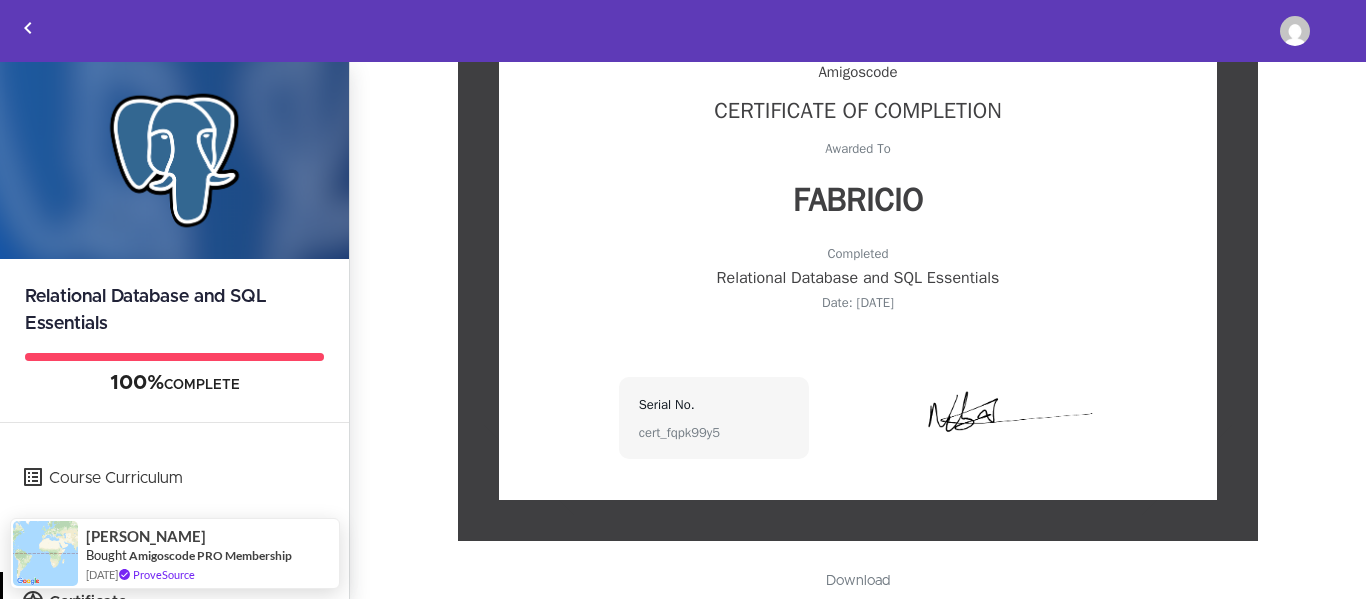 click on "Amigoscode
Certificate Of Completion
Awarded To
Fabricio
Completed
Relational Database and SQL Essentials
Date:
2023-05-11
Serial No.
cert_fqpk99y5" at bounding box center (858, 227) 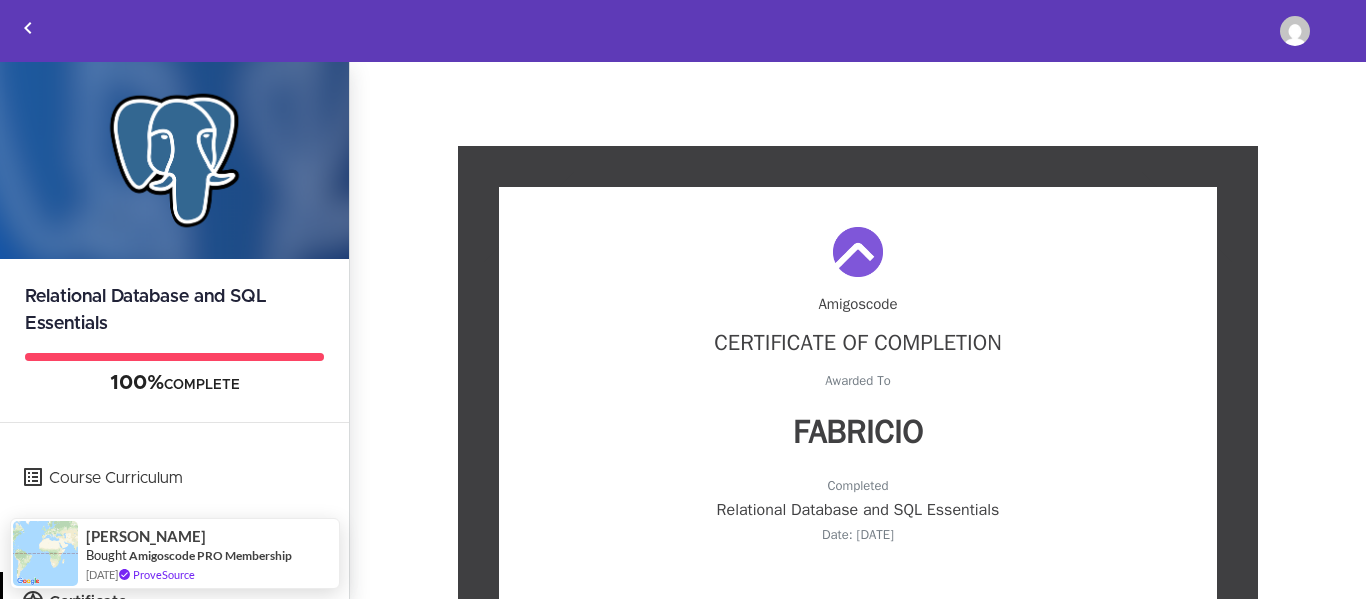 scroll, scrollTop: 0, scrollLeft: 0, axis: both 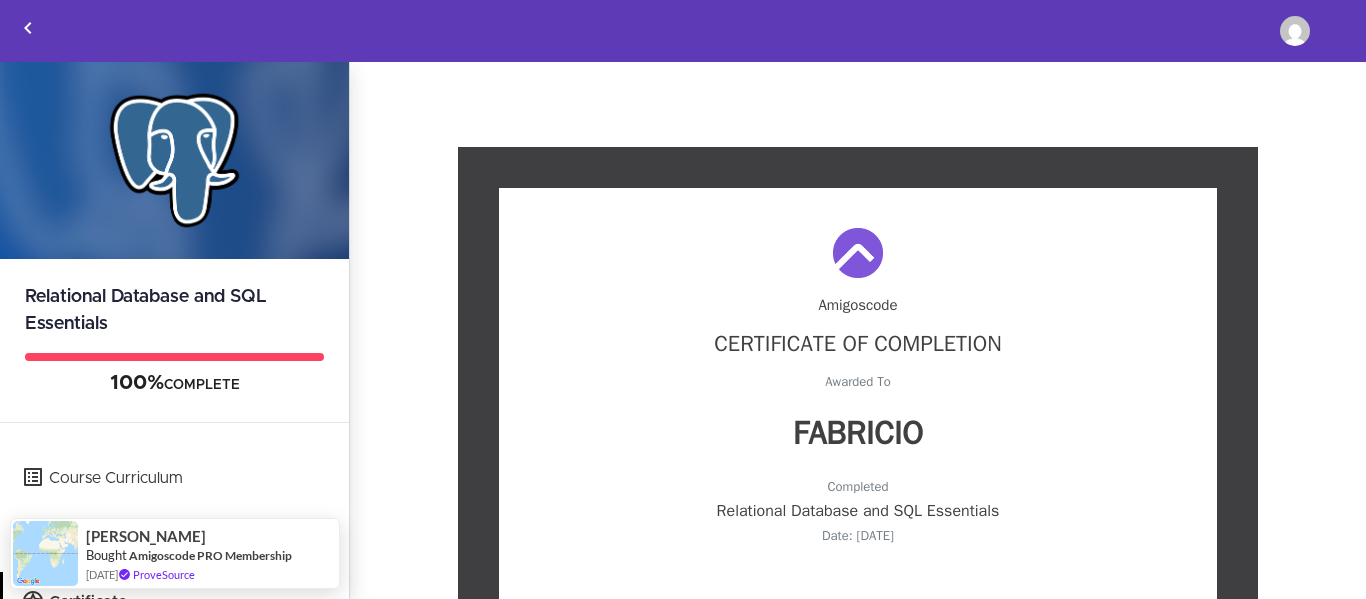 click on "Amigoscode
Certificate Of Completion
Awarded To
Fabricio
Completed
Relational Database and SQL Essentials
Date:
2023-05-11
Serial No.
cert_fqpk99y5" at bounding box center [858, 460] 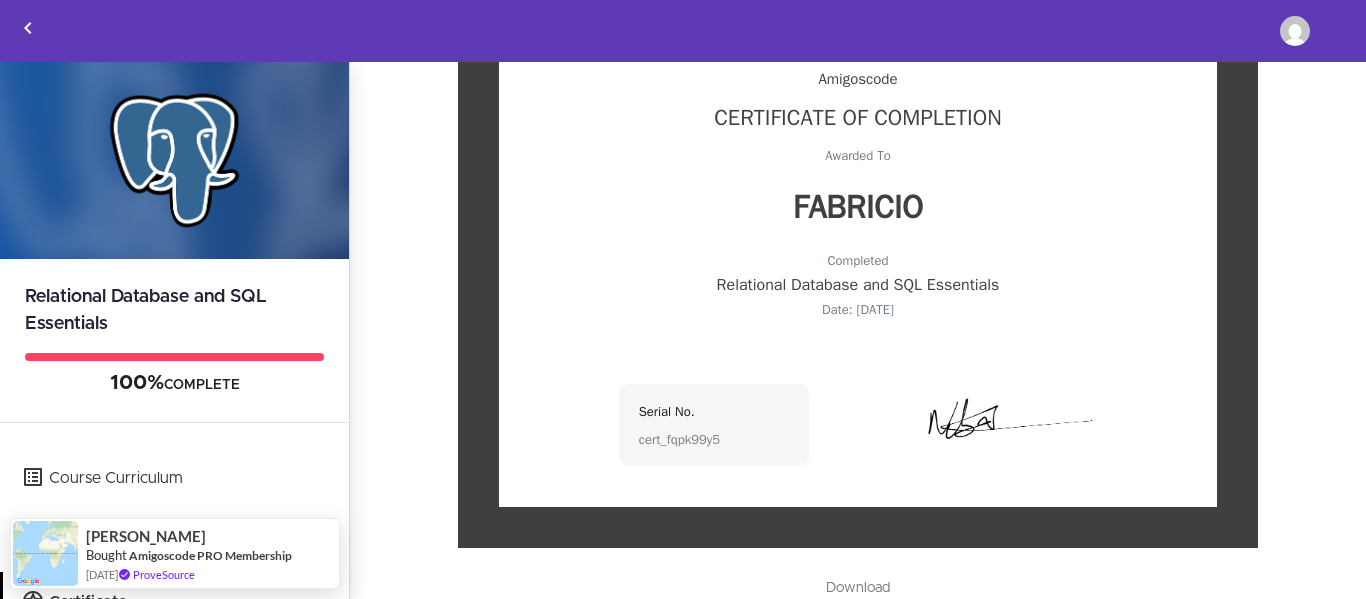 scroll, scrollTop: 233, scrollLeft: 0, axis: vertical 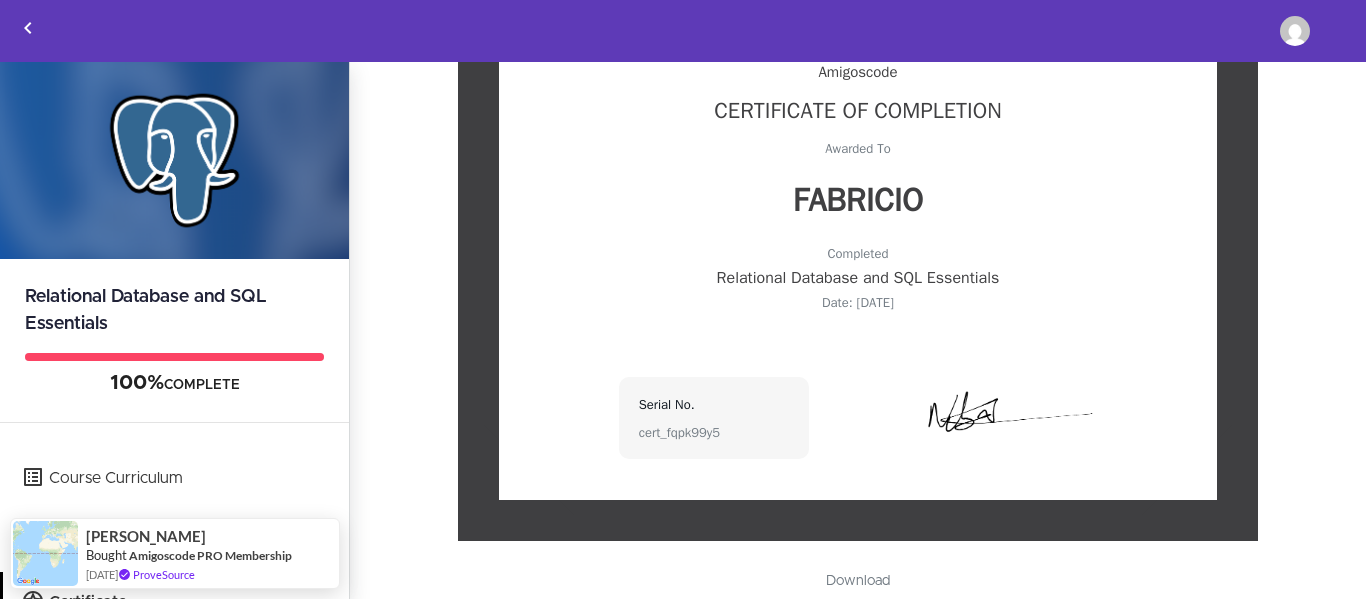 click on "cert_fqpk99y5" at bounding box center [714, 432] 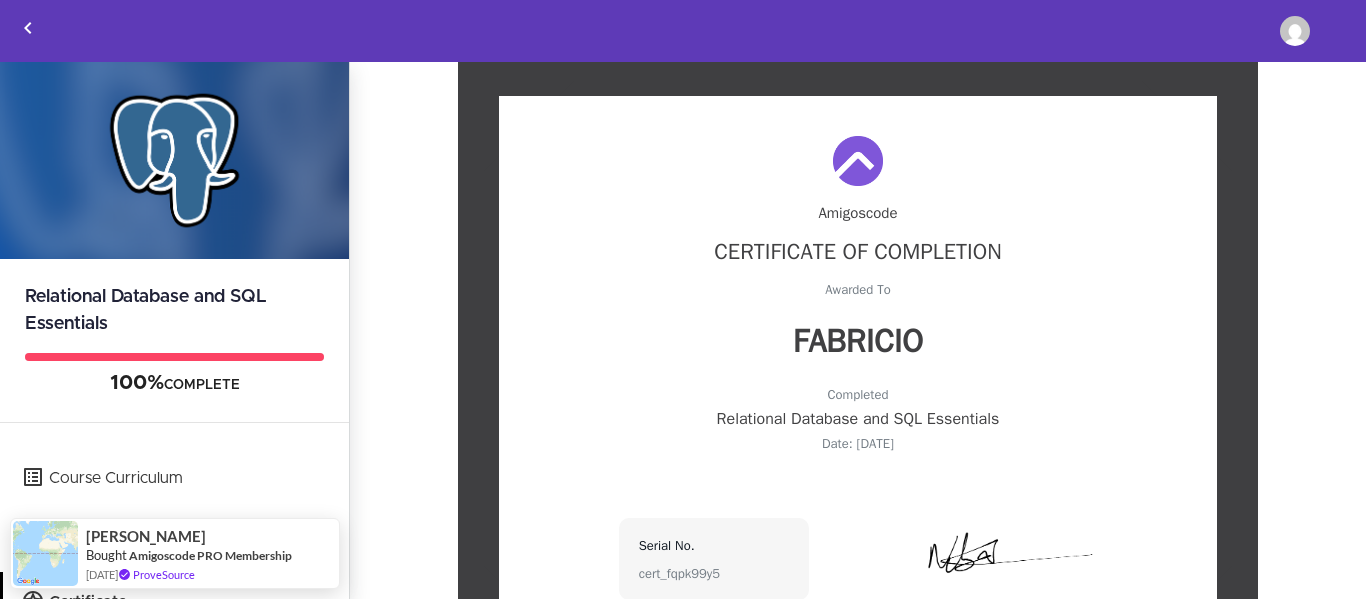 scroll, scrollTop: 0, scrollLeft: 0, axis: both 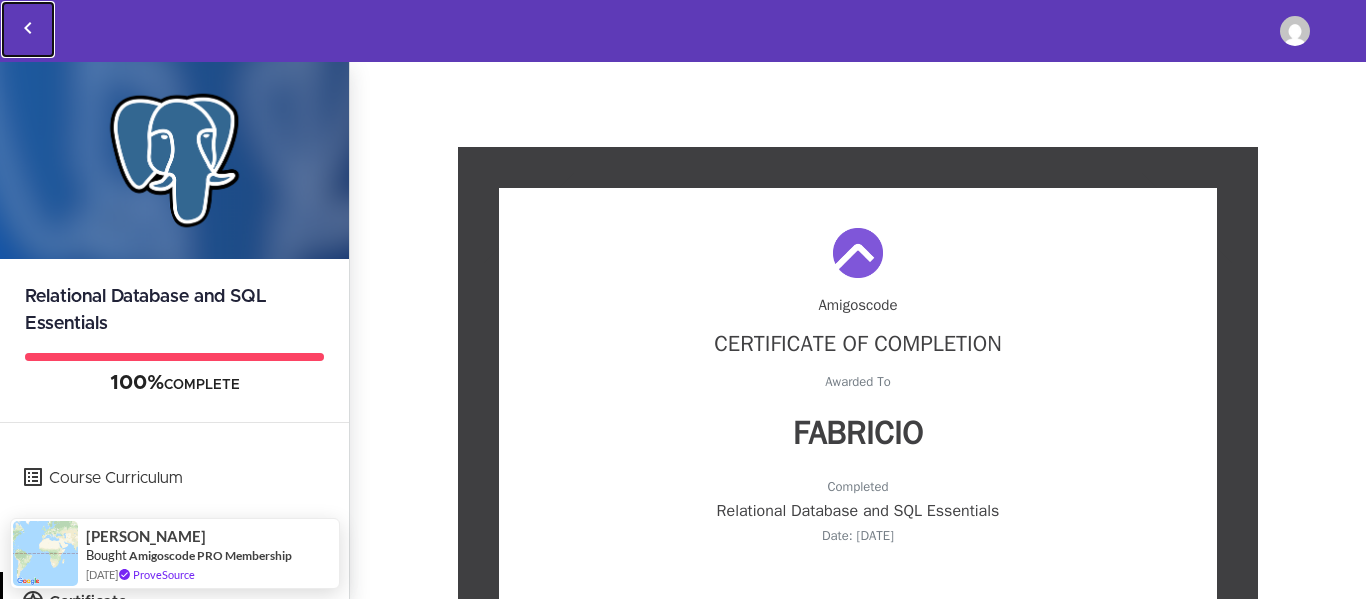 click 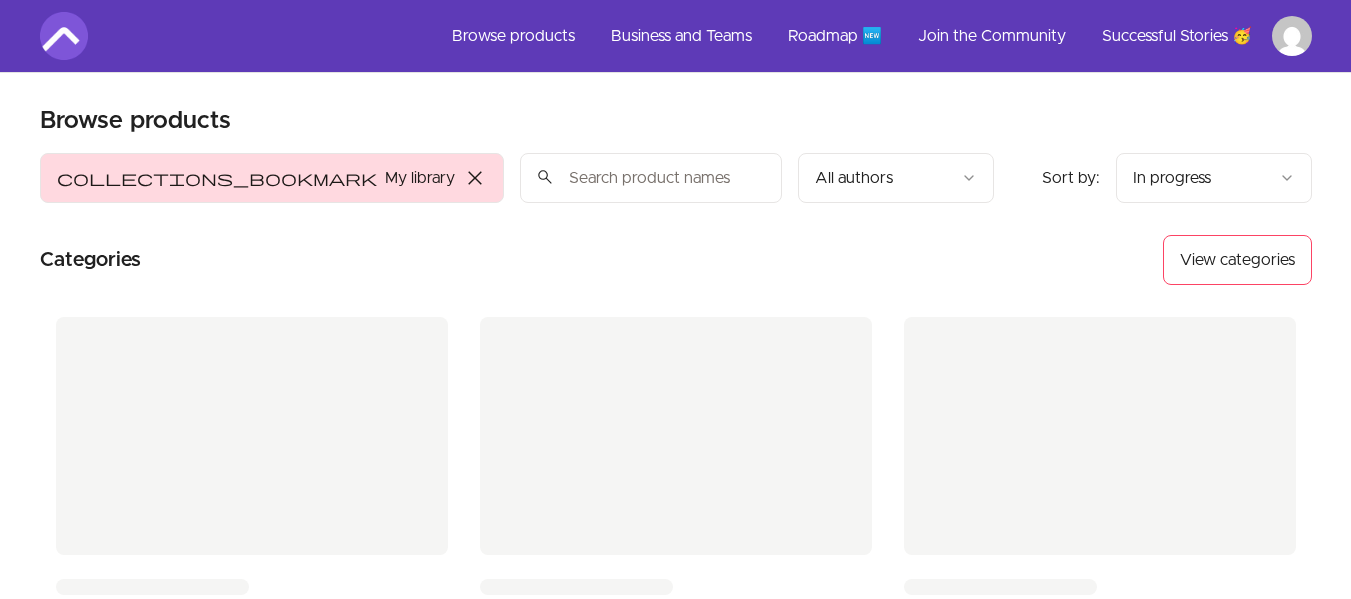 scroll, scrollTop: 0, scrollLeft: 0, axis: both 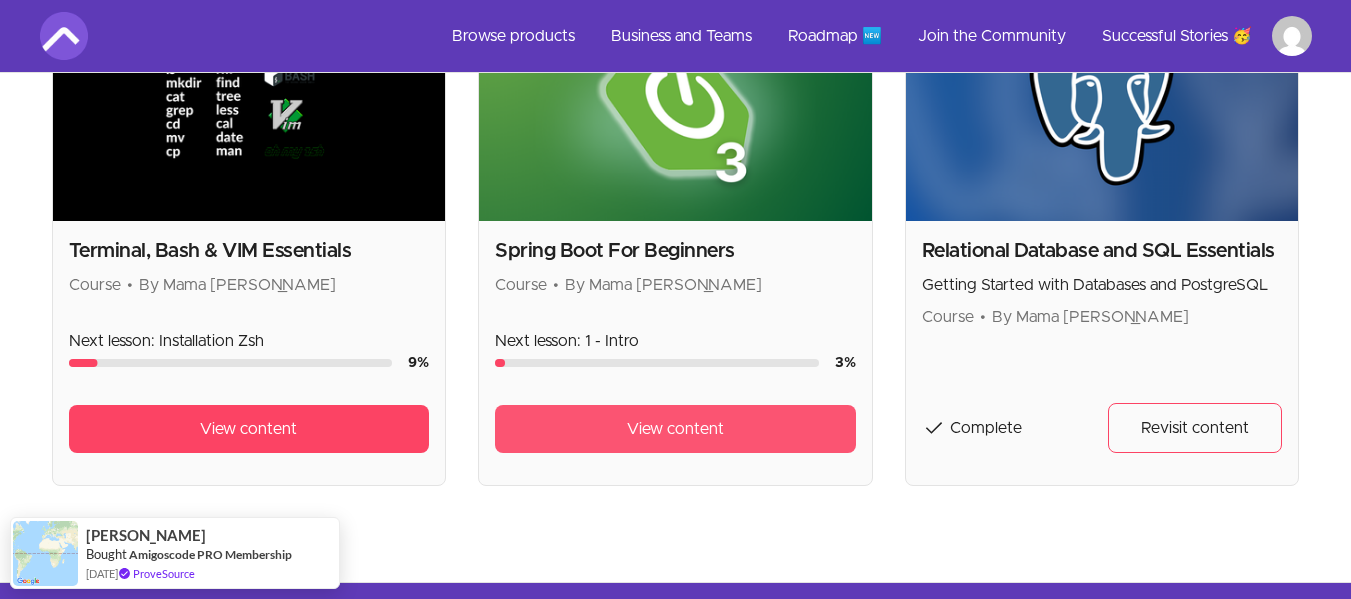 click on "View content" at bounding box center [675, 429] 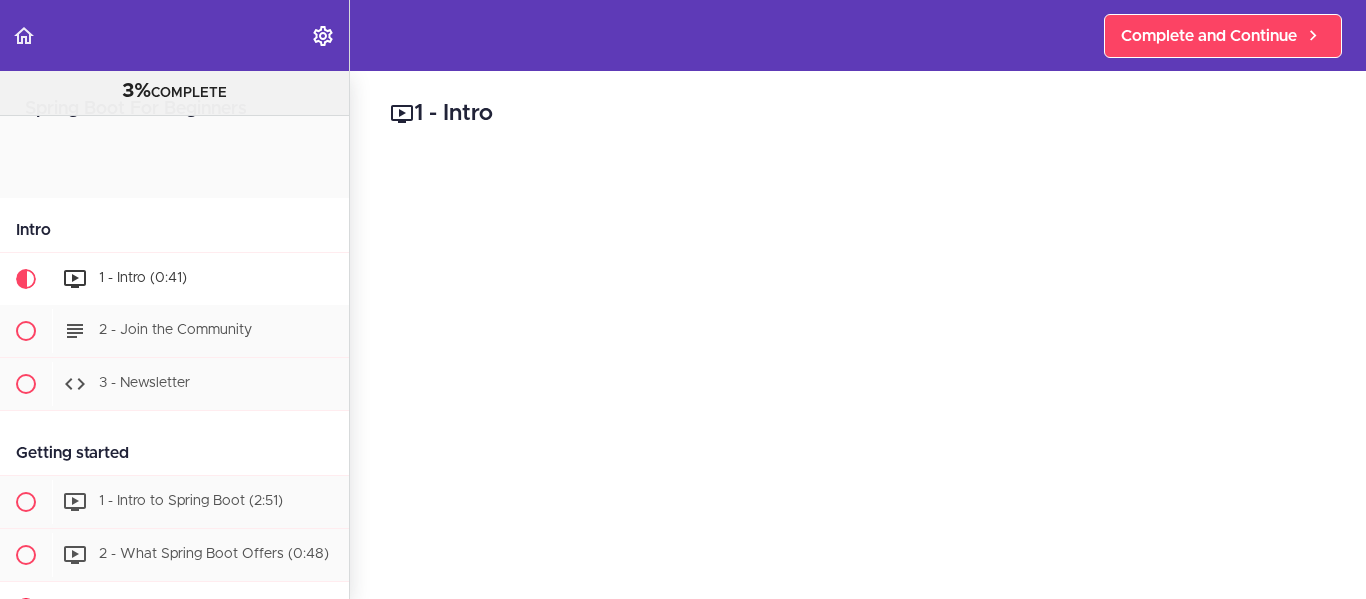 scroll, scrollTop: 0, scrollLeft: 0, axis: both 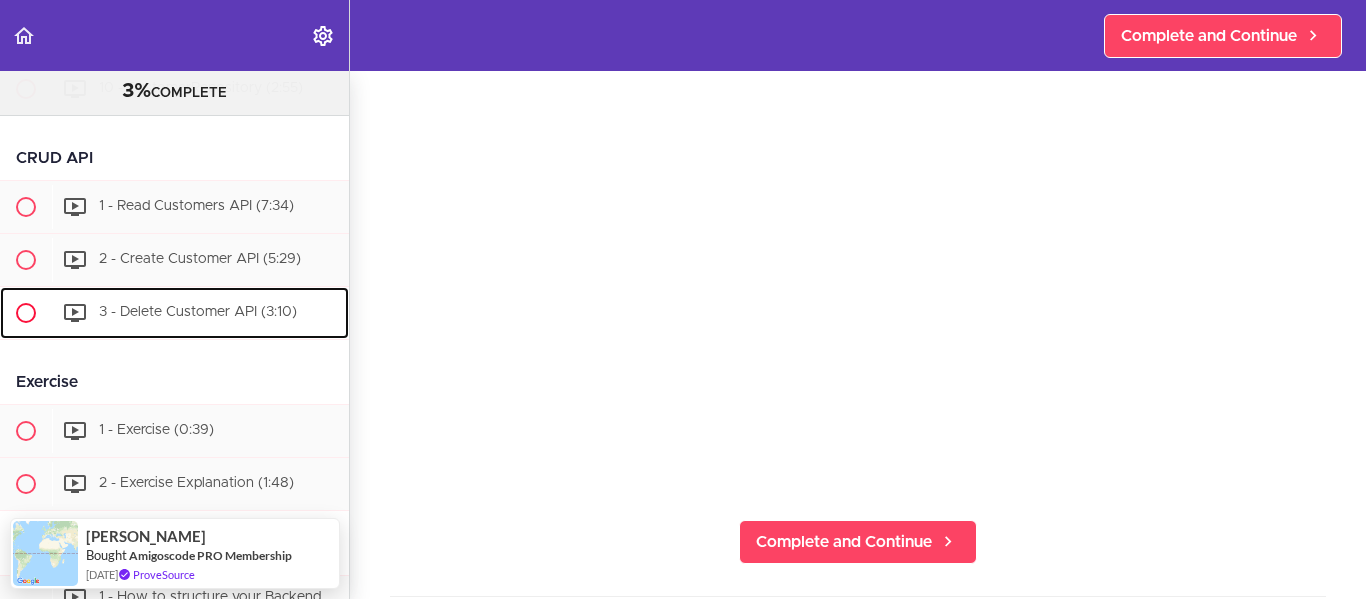 click on "3 - Delete Customer API
(3:10)" at bounding box center (198, 312) 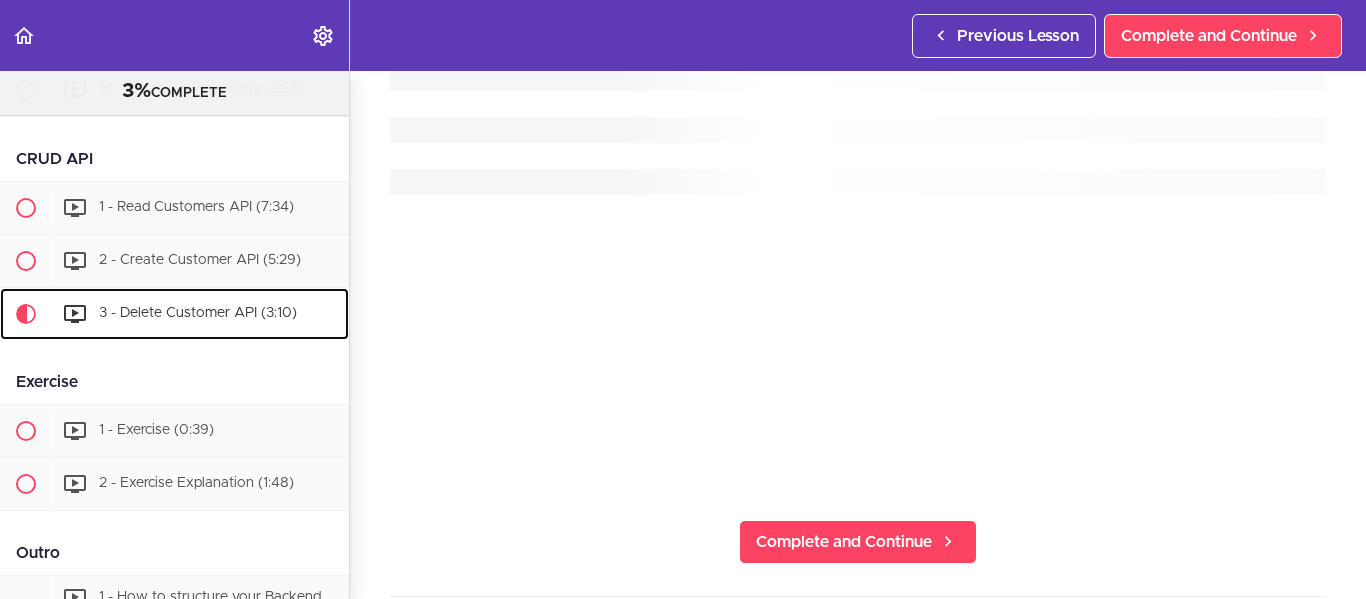 scroll, scrollTop: 1927, scrollLeft: 0, axis: vertical 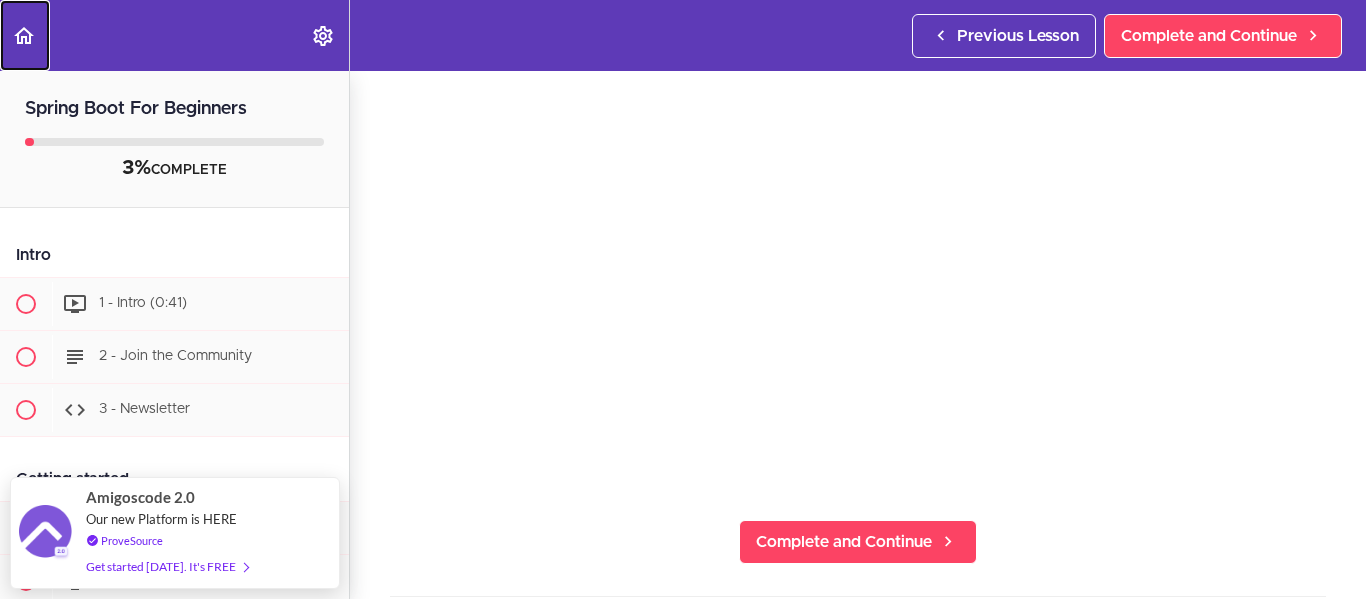 click 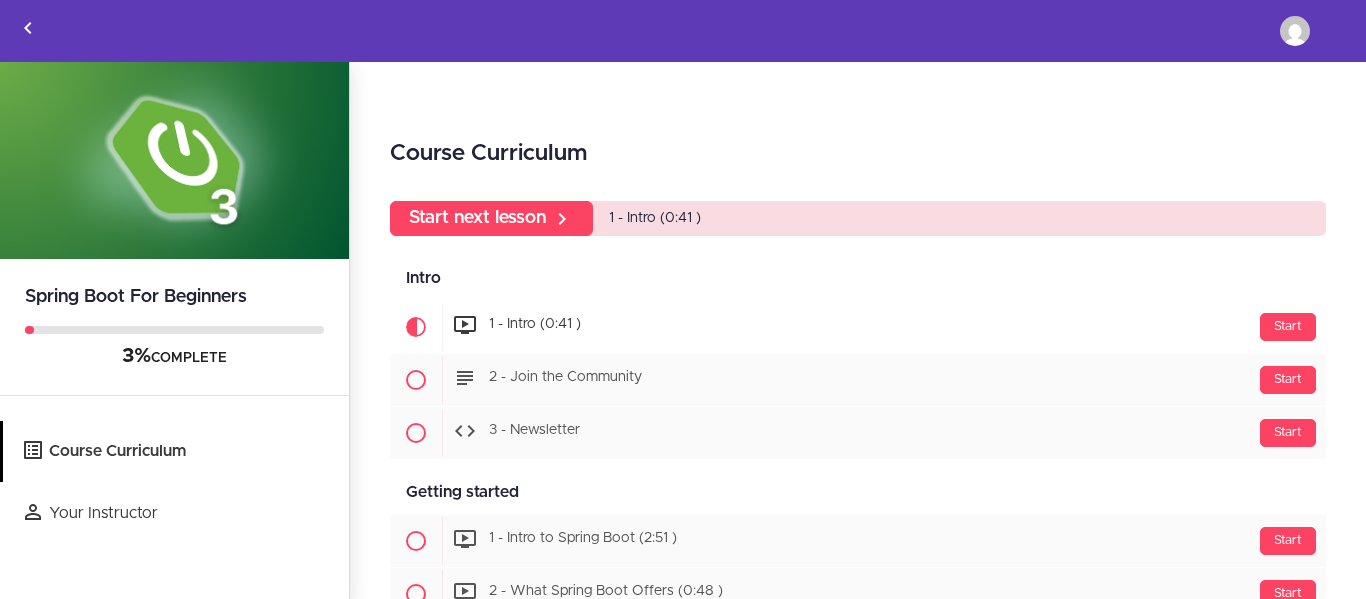 scroll, scrollTop: 0, scrollLeft: 0, axis: both 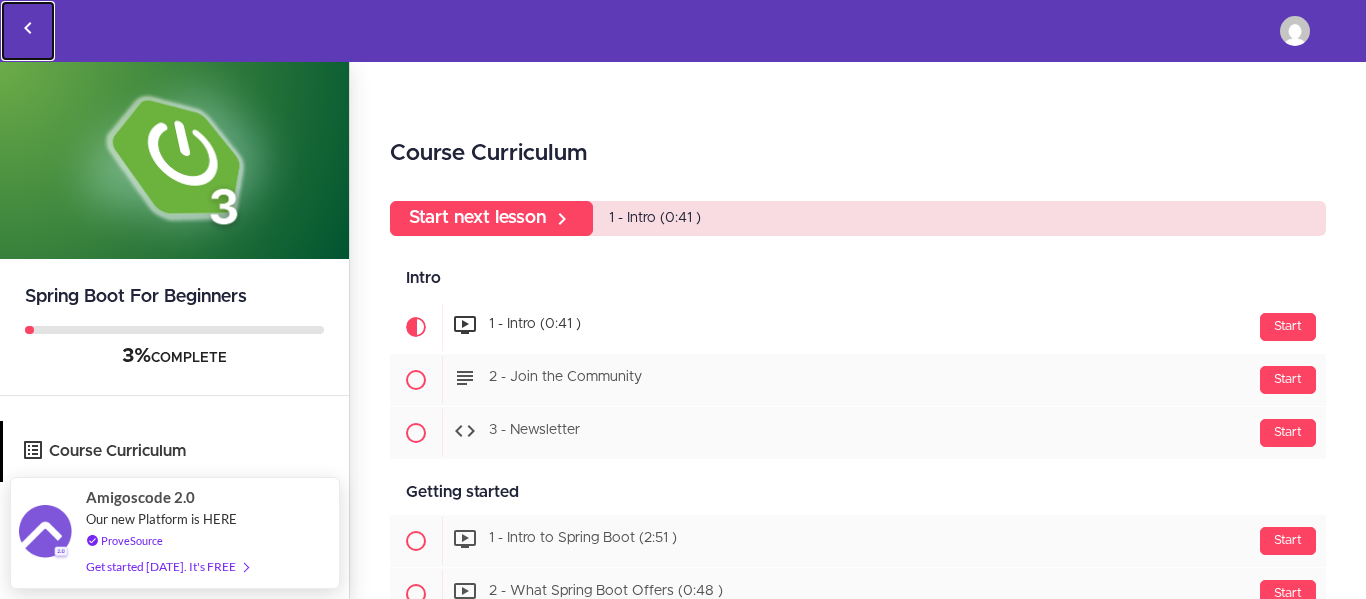 click 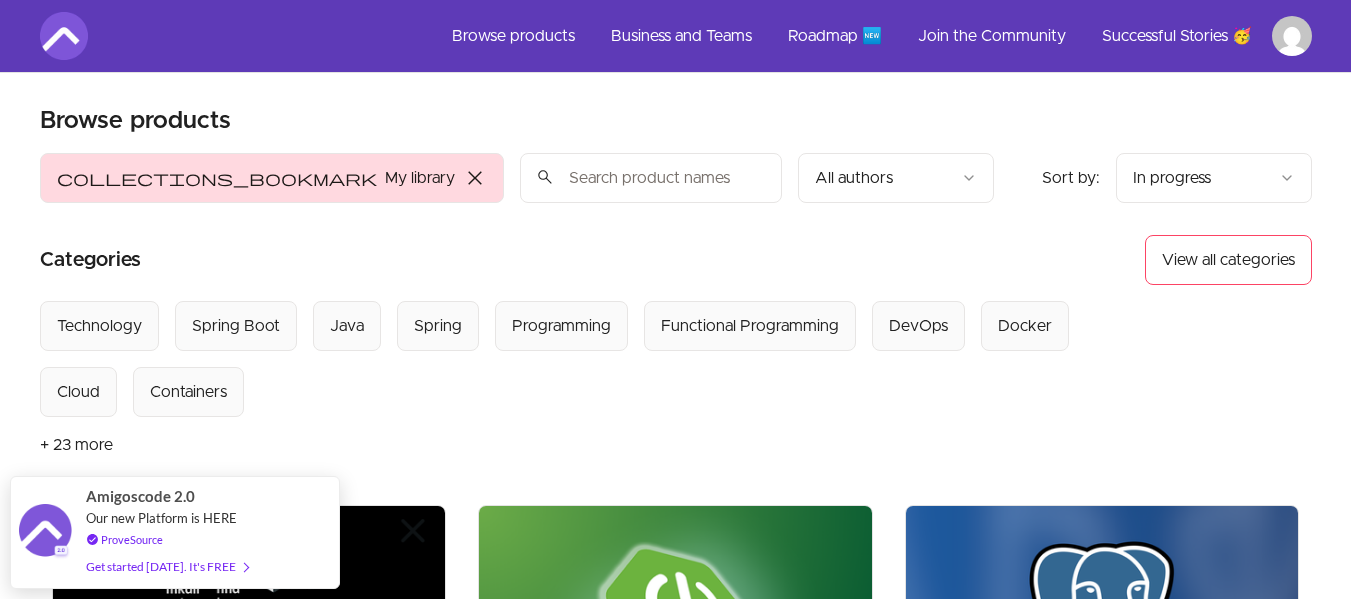 scroll, scrollTop: 0, scrollLeft: 0, axis: both 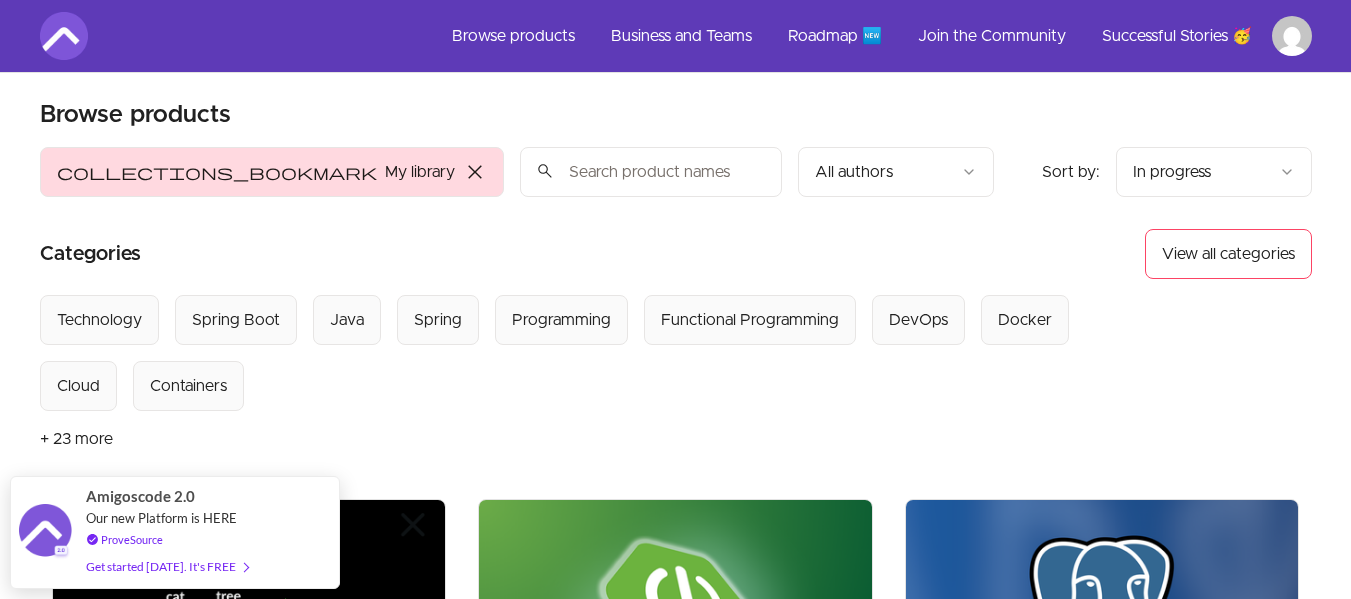 click on "Skip to main content Main menu Includes navigation links and user settings Browse products Business and Teams Roadmap 🆕  Join the Community Successful Stories 🥳 More   Browse products Product filters: collections_bookmark My library close Sort by: import_export In progress search All authors Sort by: import_export In progress Categories View all categories Select from all categories: Technology Spring Boot Java Spring Programming Functional Programming DevOps Docker Cloud Containers + 23 more Terminal, Bash & VIM Essentials Course • By Mama [PERSON_NAME] Next lesson: Installation Zsh 9 % View content Spring Boot For Beginners Course • By Mama [PERSON_NAME] Next lesson: 1 - Intro 3 % View content Relational Database and SQL Essentials Getting Started with Databases and PostgreSQL Course • By Mama Samba [PERSON_NAME] check Complete Revisit content 3 products found ©  2025  Amigoscode - Join Facebook Group - Join Discord - Subscribe to Amigoscode Terms of Use Privacy Policy" at bounding box center [675, 646] 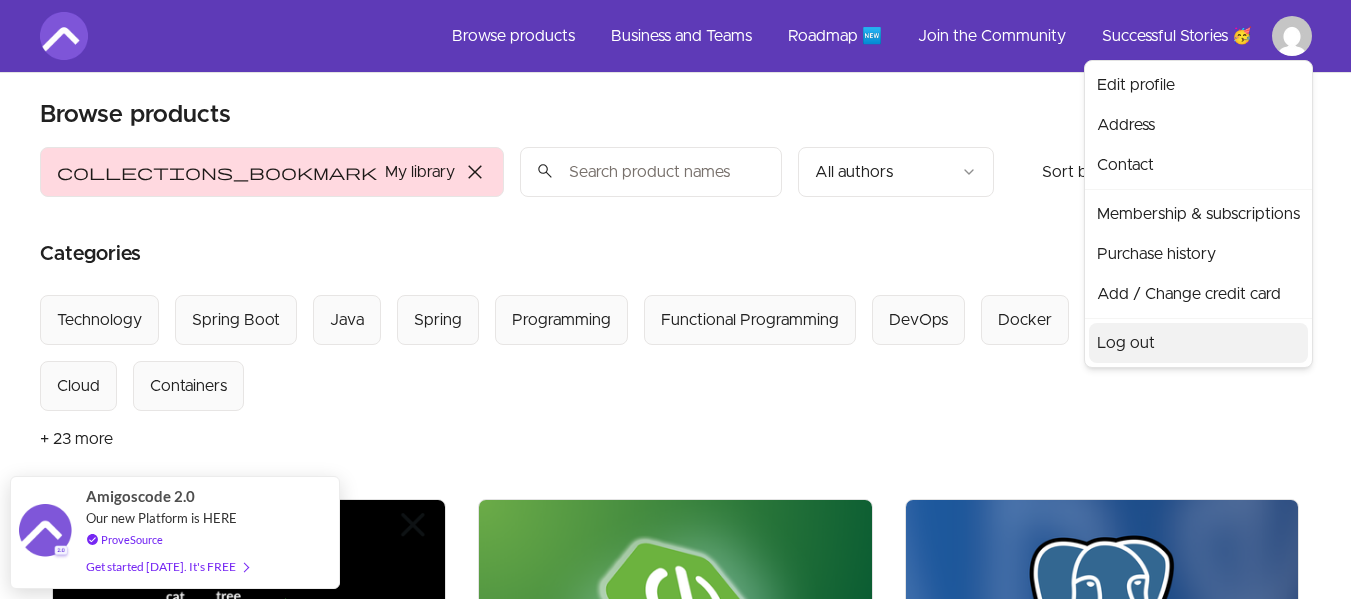 click on "Log out" at bounding box center (1198, 343) 